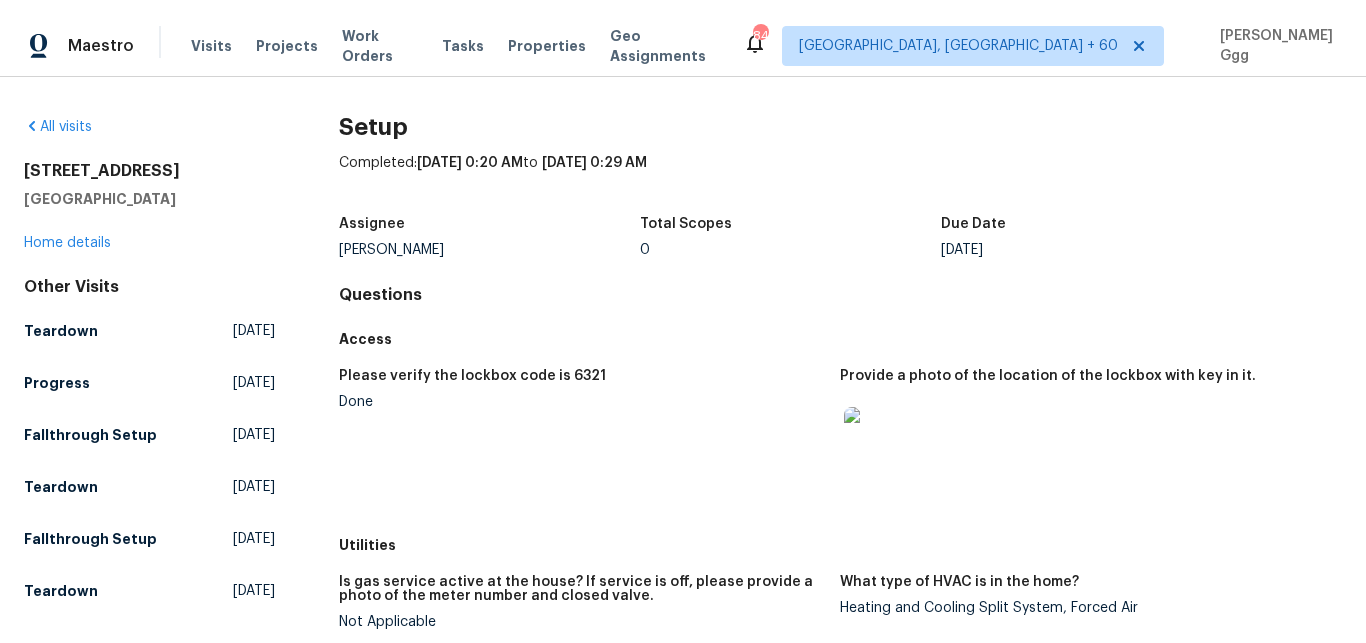 scroll, scrollTop: 0, scrollLeft: 0, axis: both 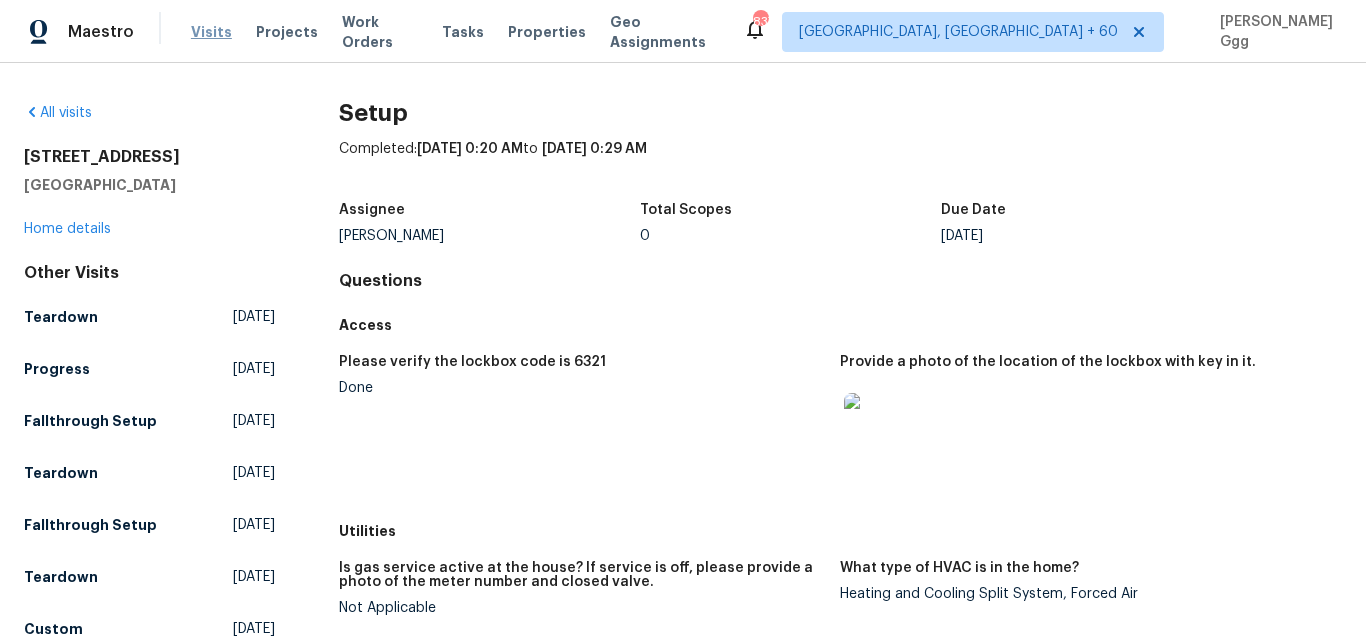 click on "Visits" at bounding box center [211, 32] 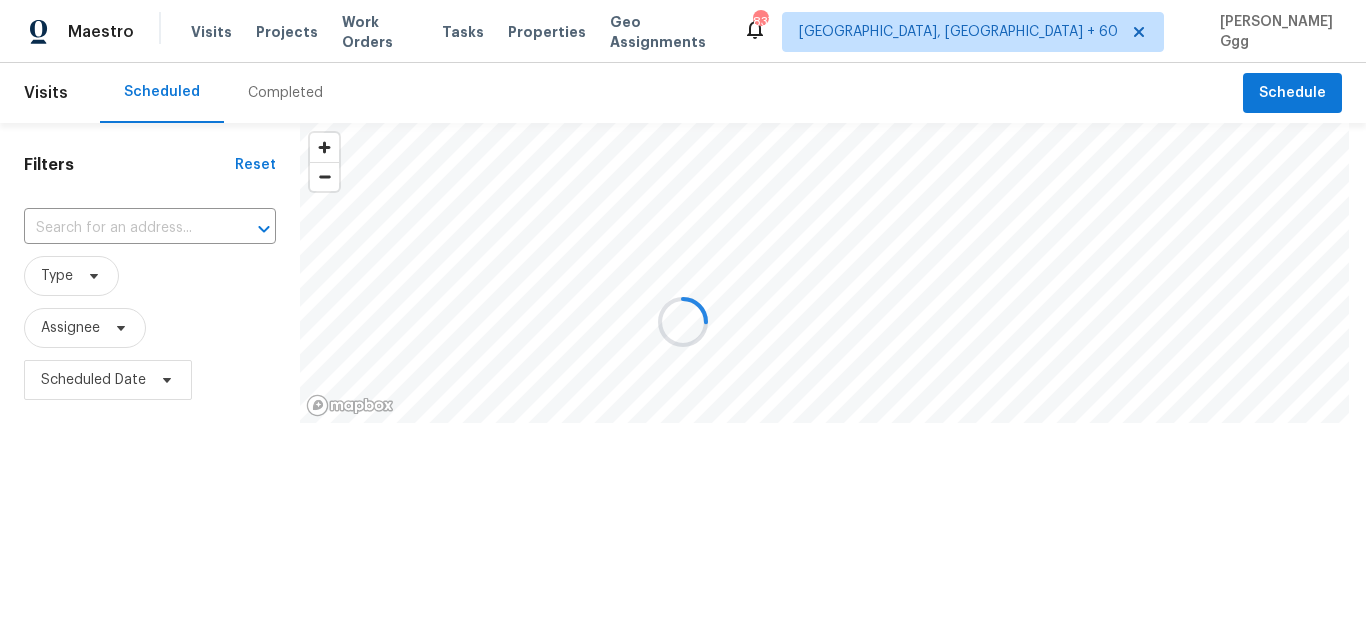 click on "Completed" at bounding box center [285, 93] 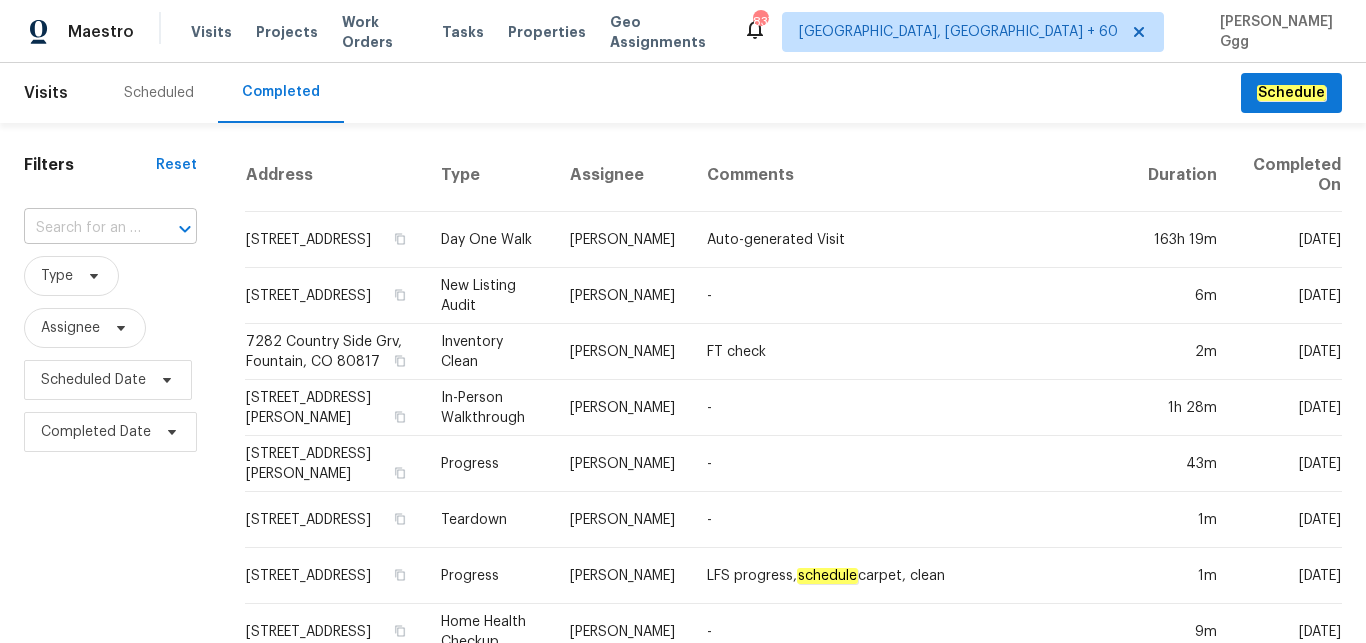 click at bounding box center (82, 228) 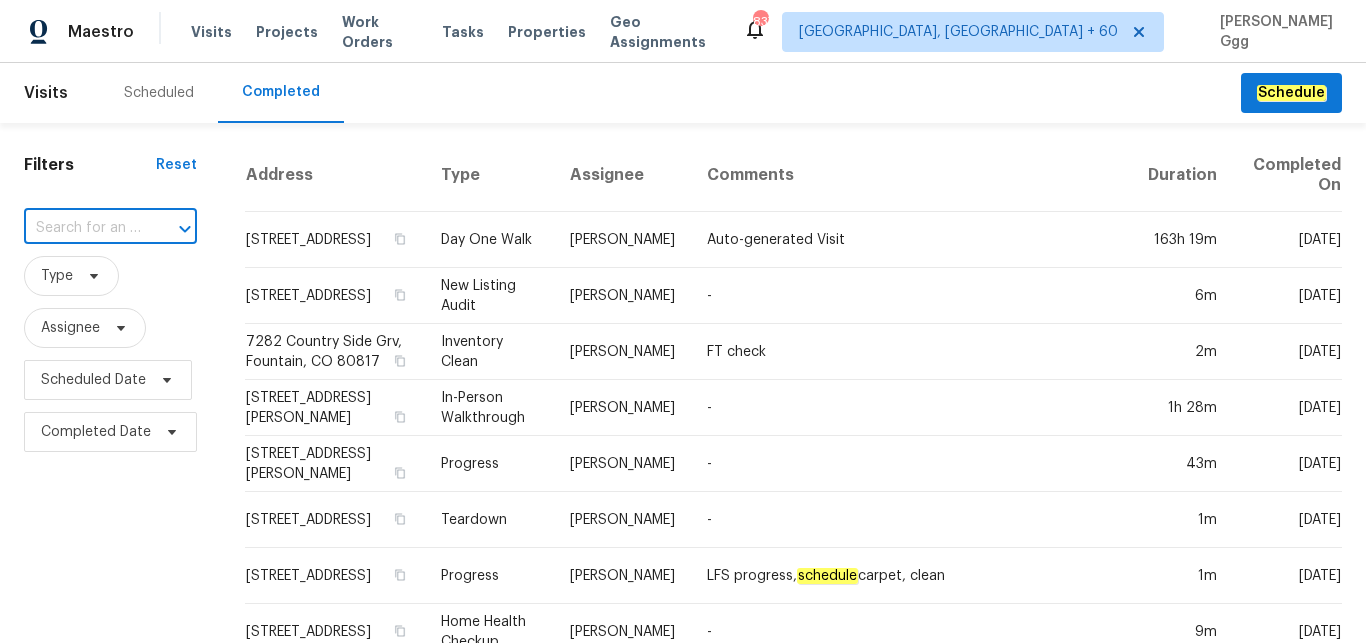 paste on "139 Evvalane Dr, Spartanburg, SC 29302" 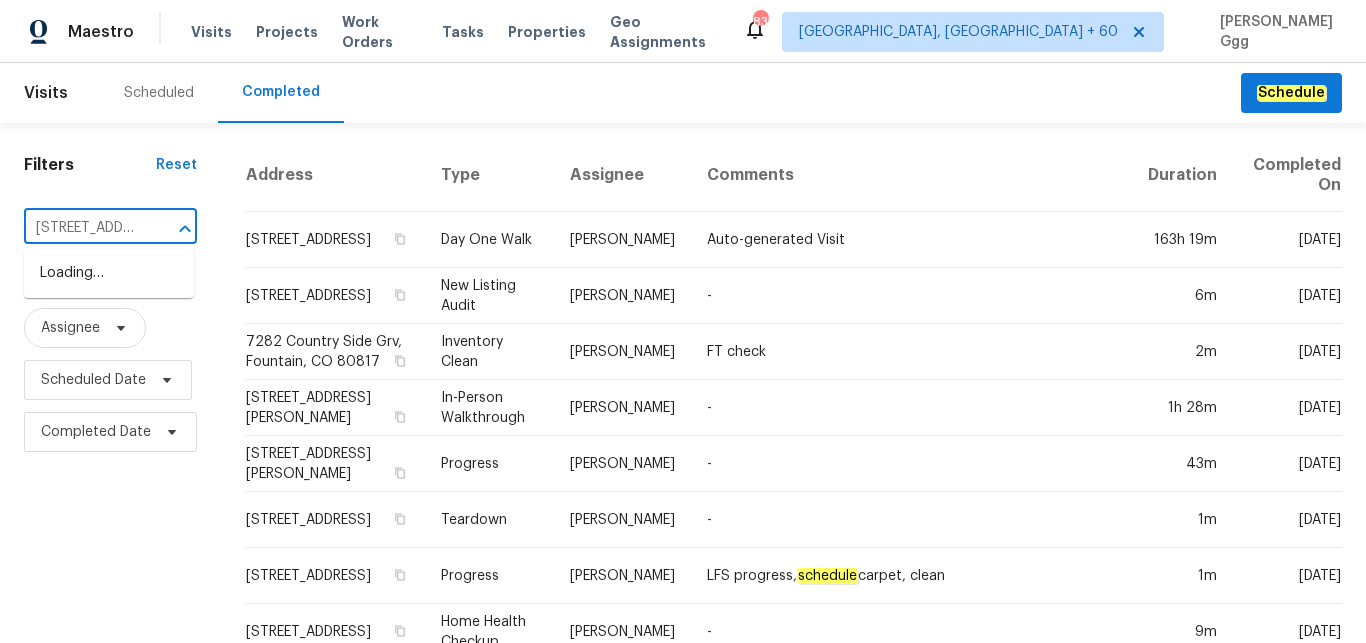 scroll, scrollTop: 0, scrollLeft: 162, axis: horizontal 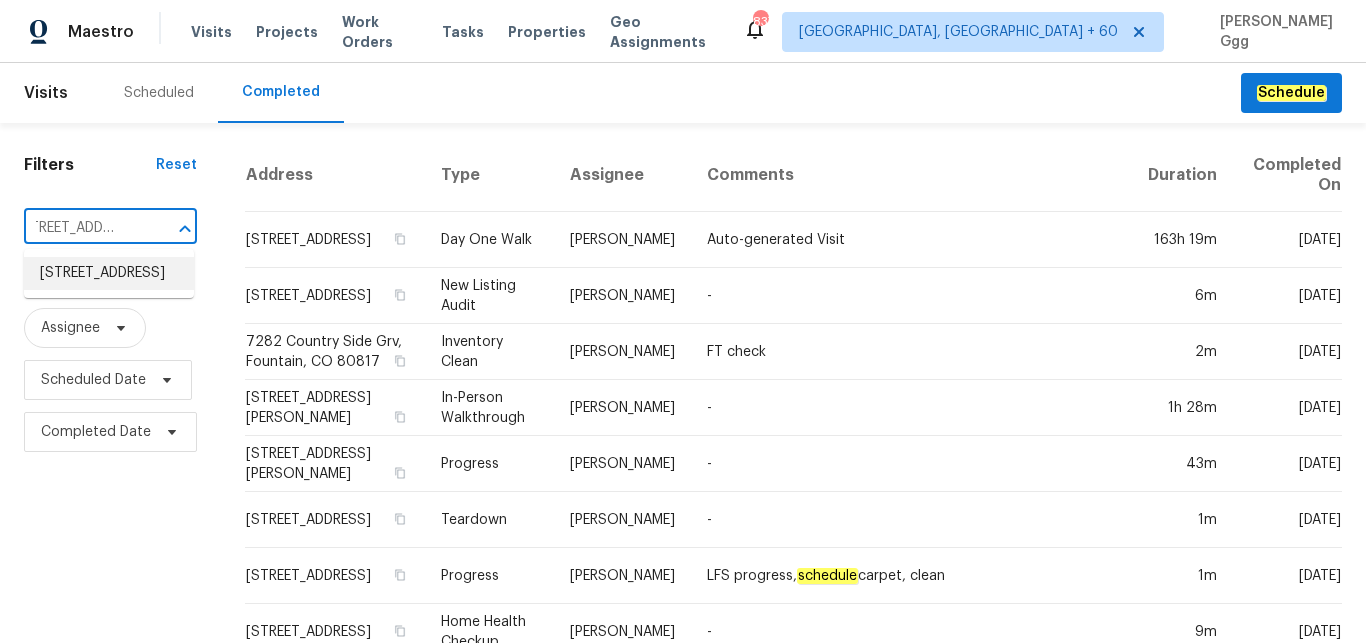 click on "139 Evvalane Dr, Spartanburg, SC 29302" at bounding box center [109, 273] 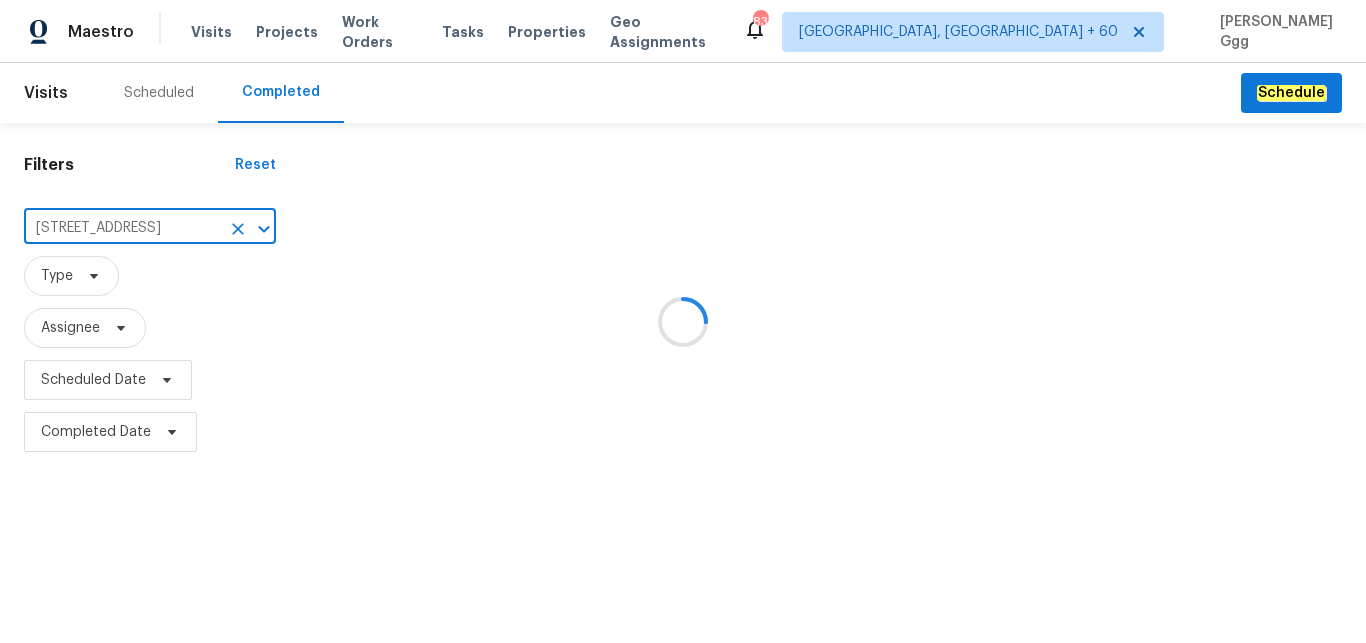 scroll, scrollTop: 0, scrollLeft: 0, axis: both 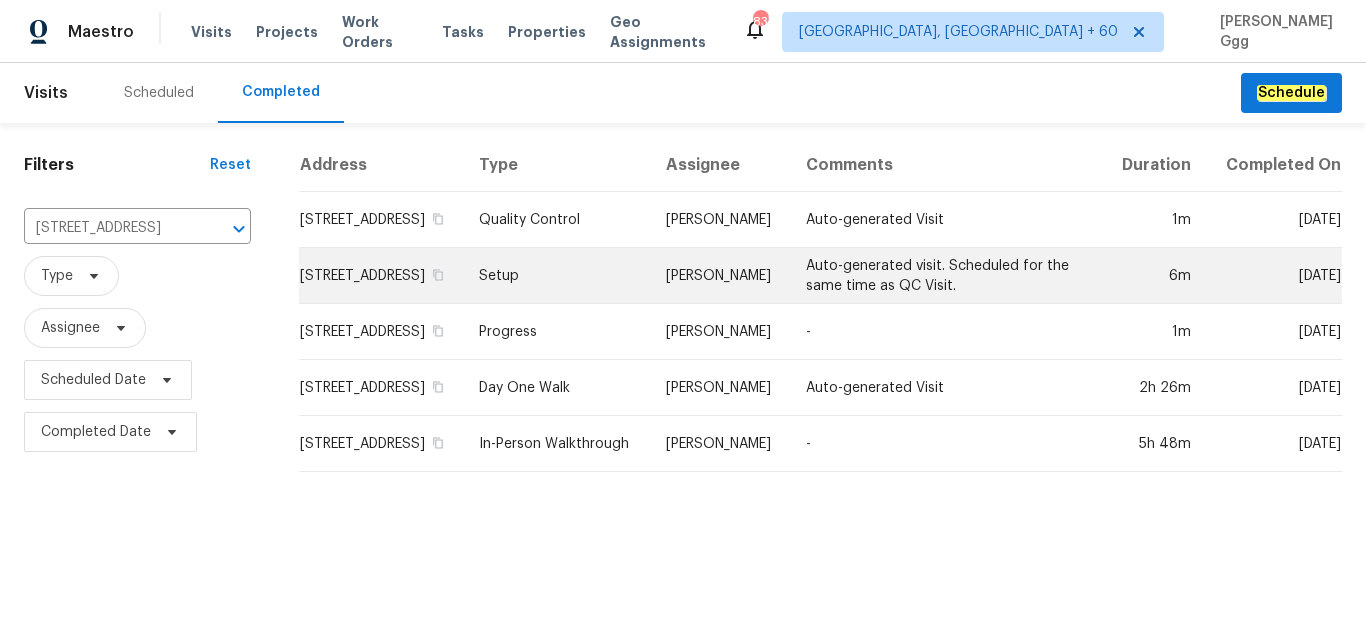 click on "Setup" at bounding box center [556, 276] 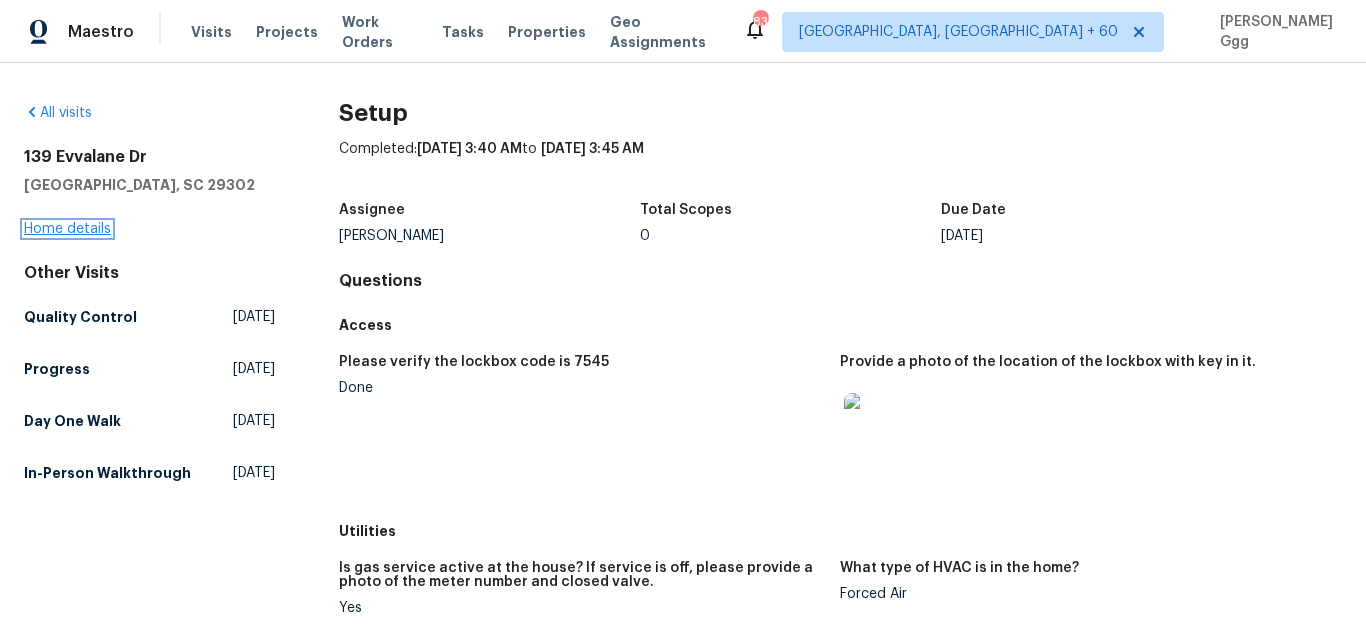 click on "Home details" at bounding box center [67, 229] 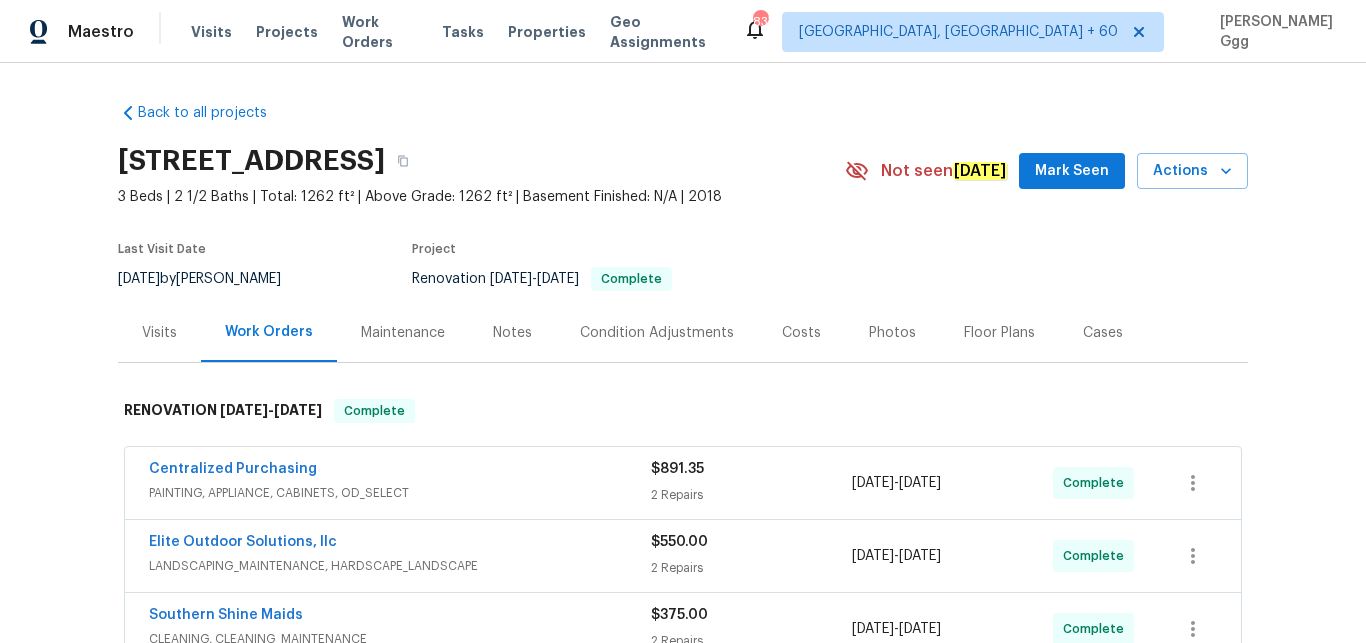 click on "Photos" at bounding box center [892, 333] 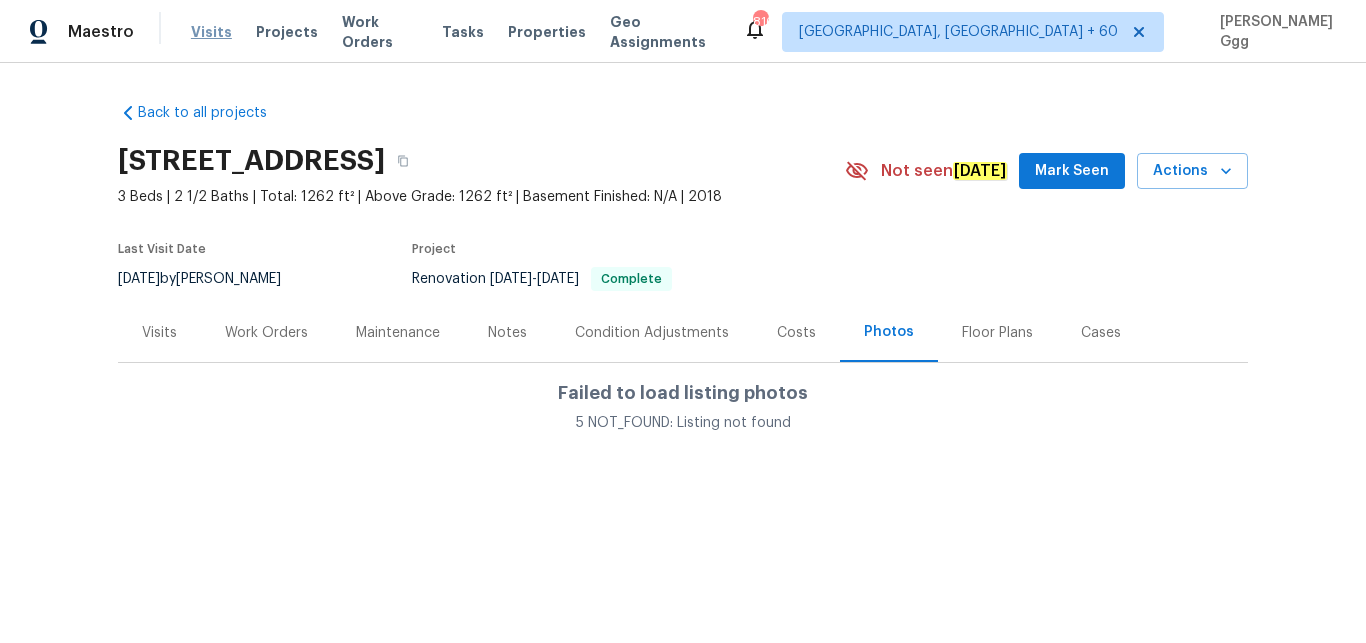 click on "Visits" at bounding box center (211, 32) 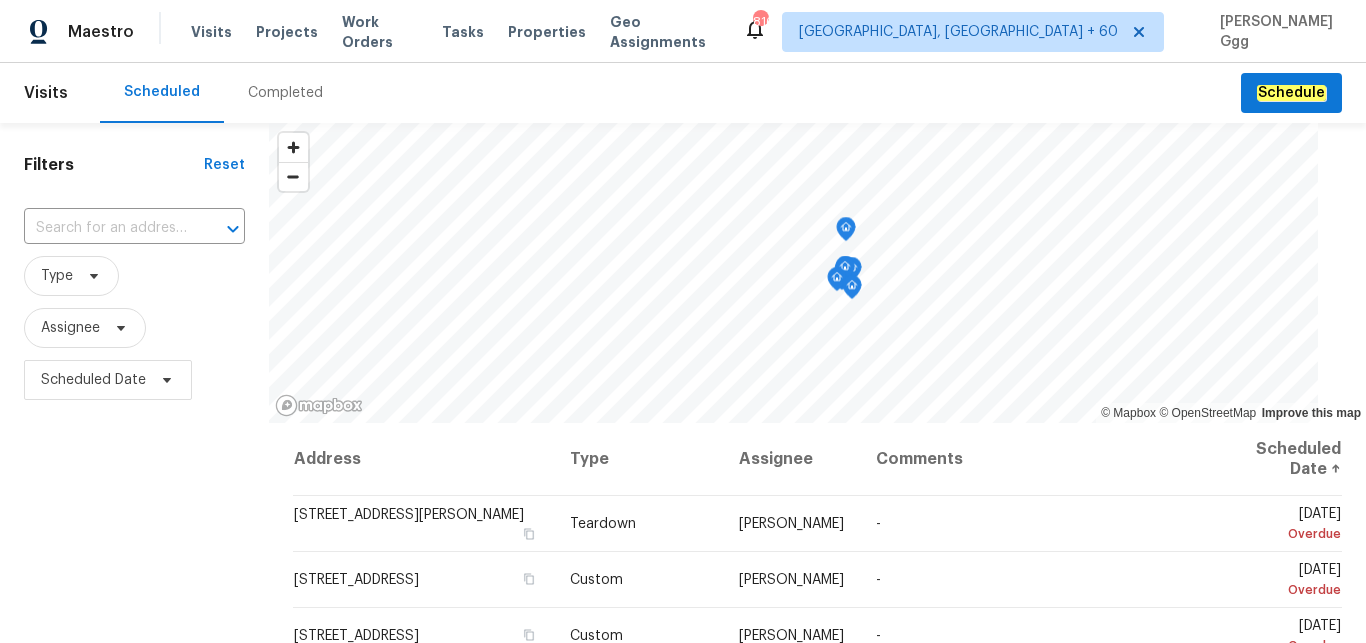 click on "Completed" at bounding box center (285, 93) 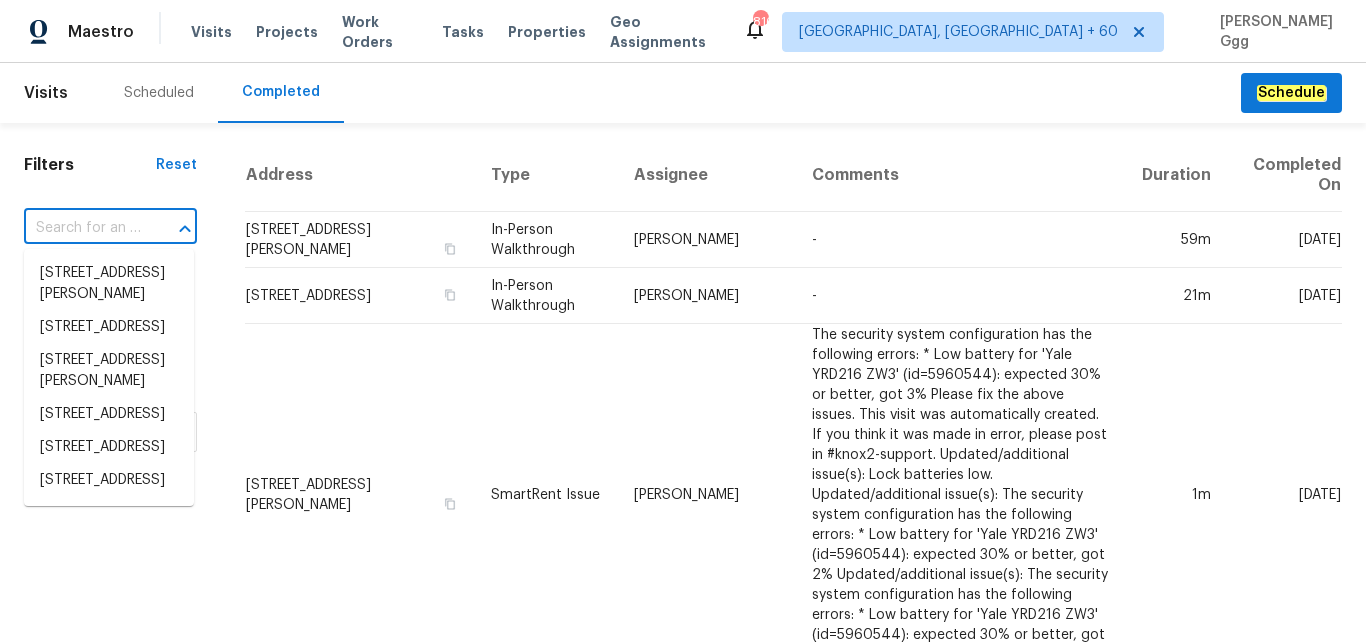 click at bounding box center [82, 228] 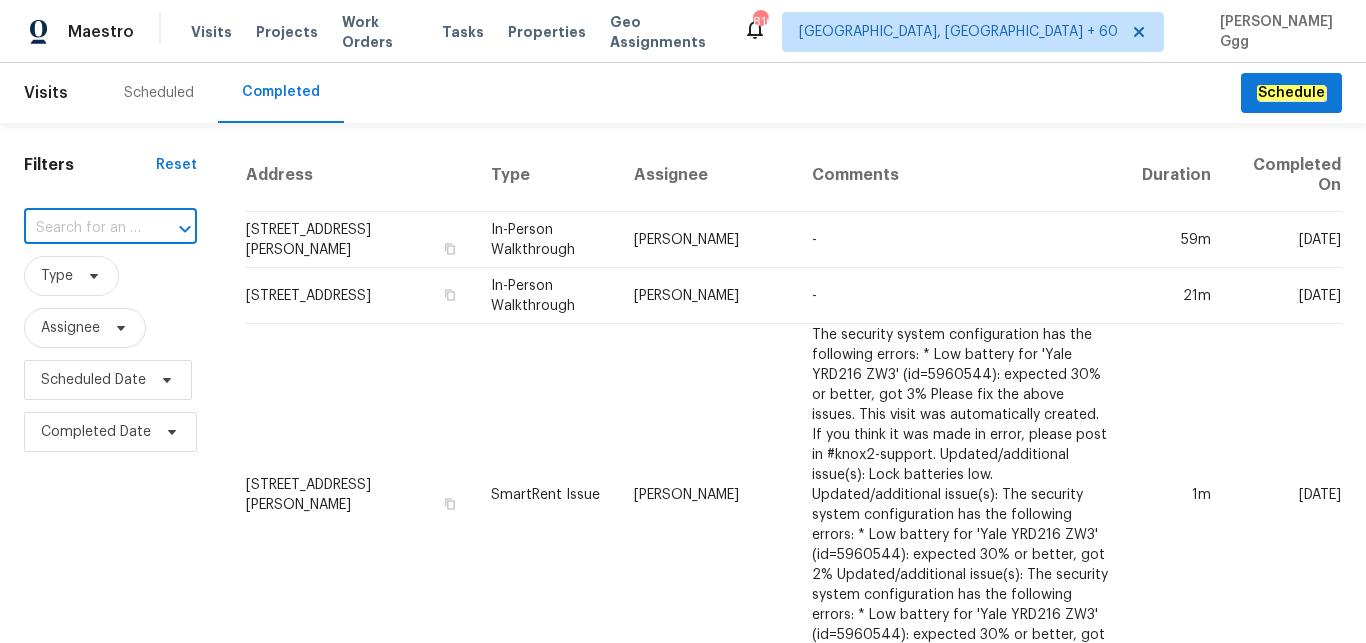 paste on "3617 Mead St, Fort Collins, CO 80526" 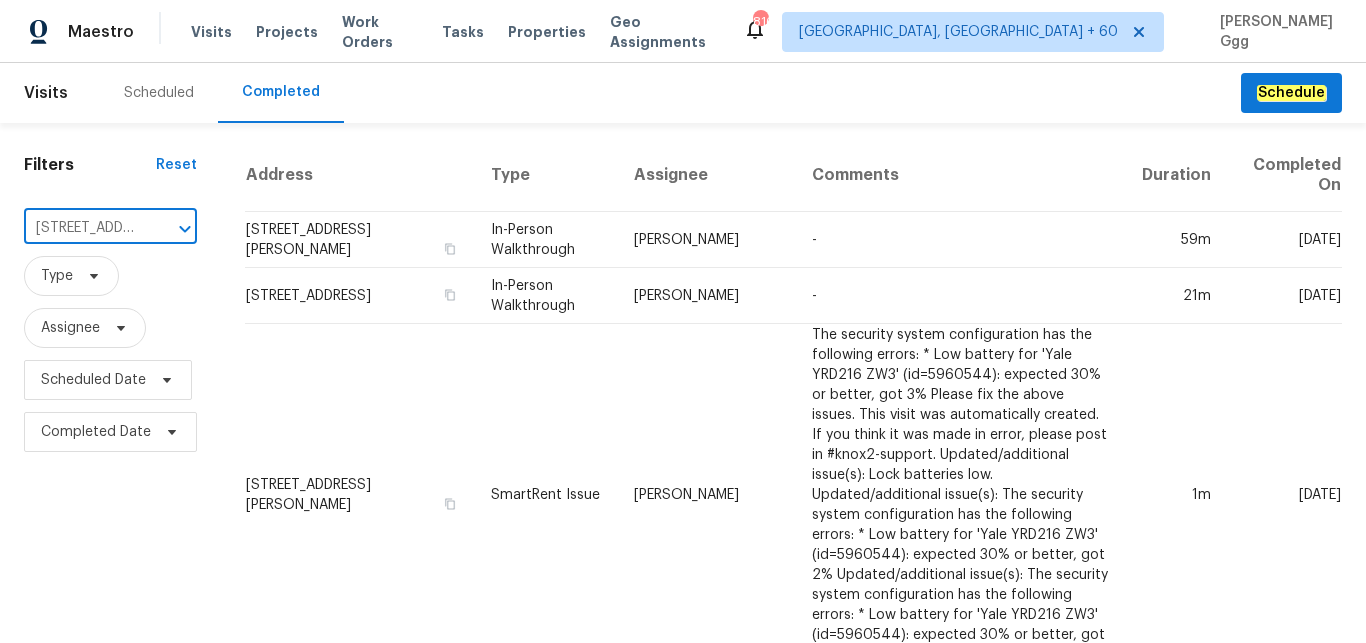 scroll, scrollTop: 0, scrollLeft: 143, axis: horizontal 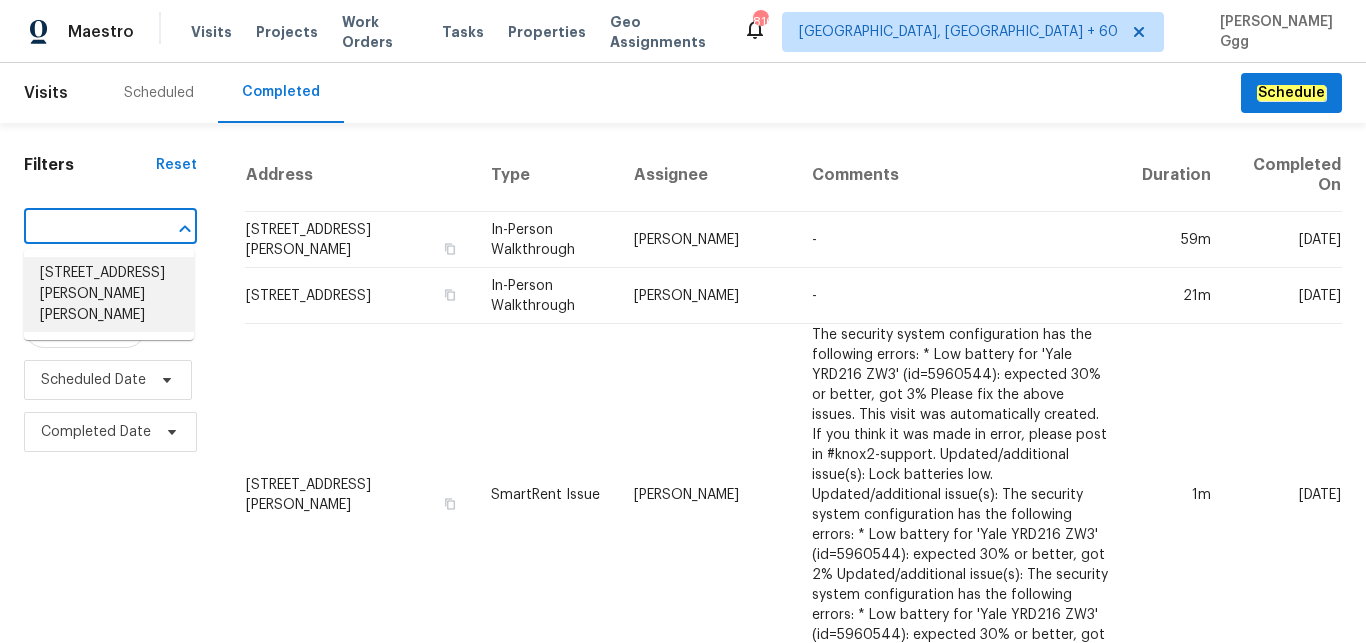 click on "3617 Mead St, Fort Collins, CO 80526" at bounding box center (109, 294) 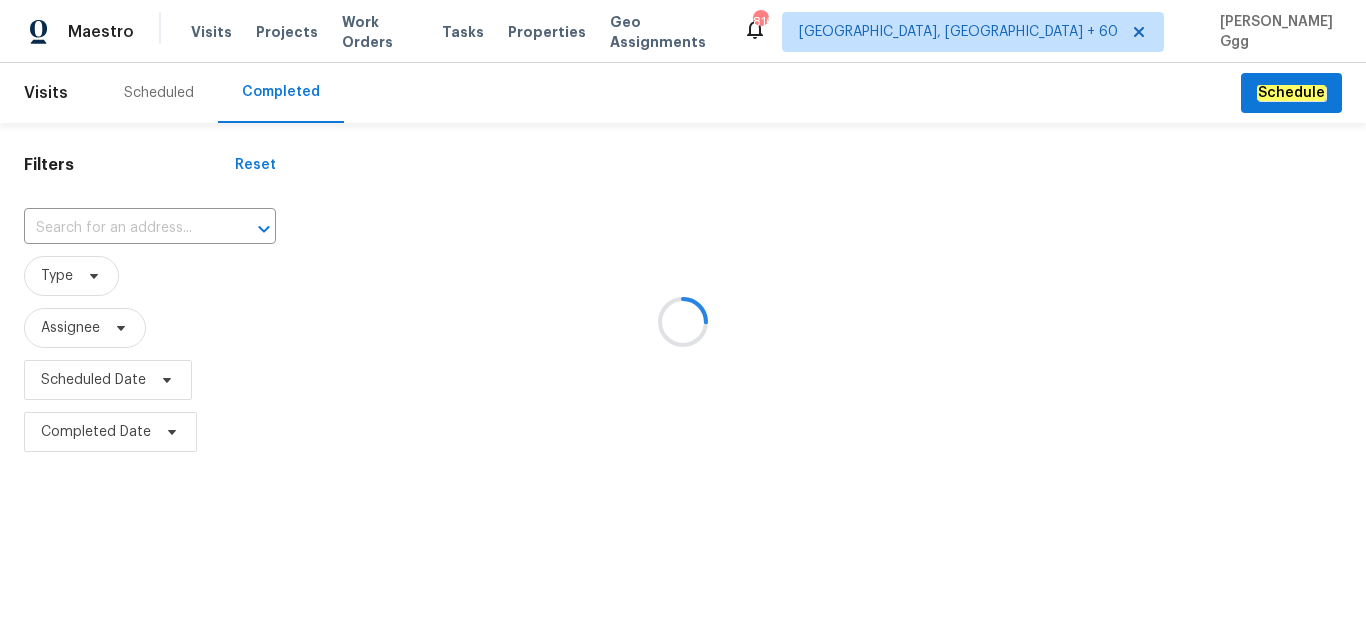 type on "3617 Mead St, Fort Collins, CO 80526" 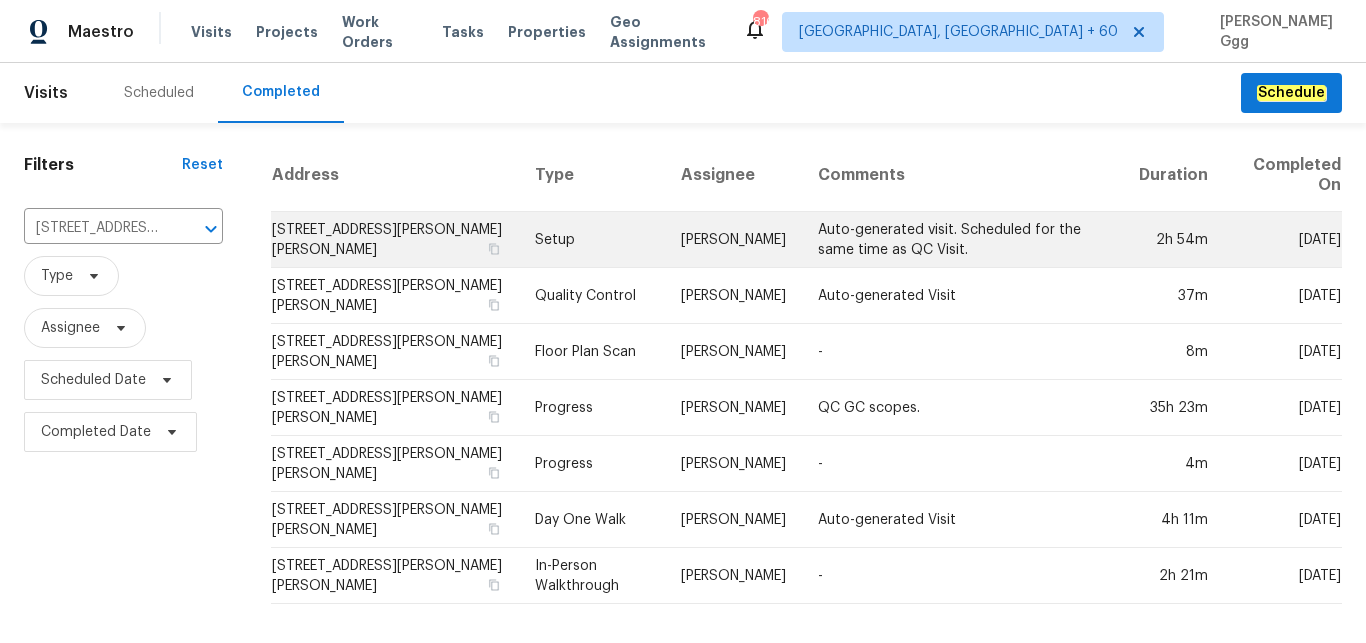 click on "Setup" at bounding box center (592, 240) 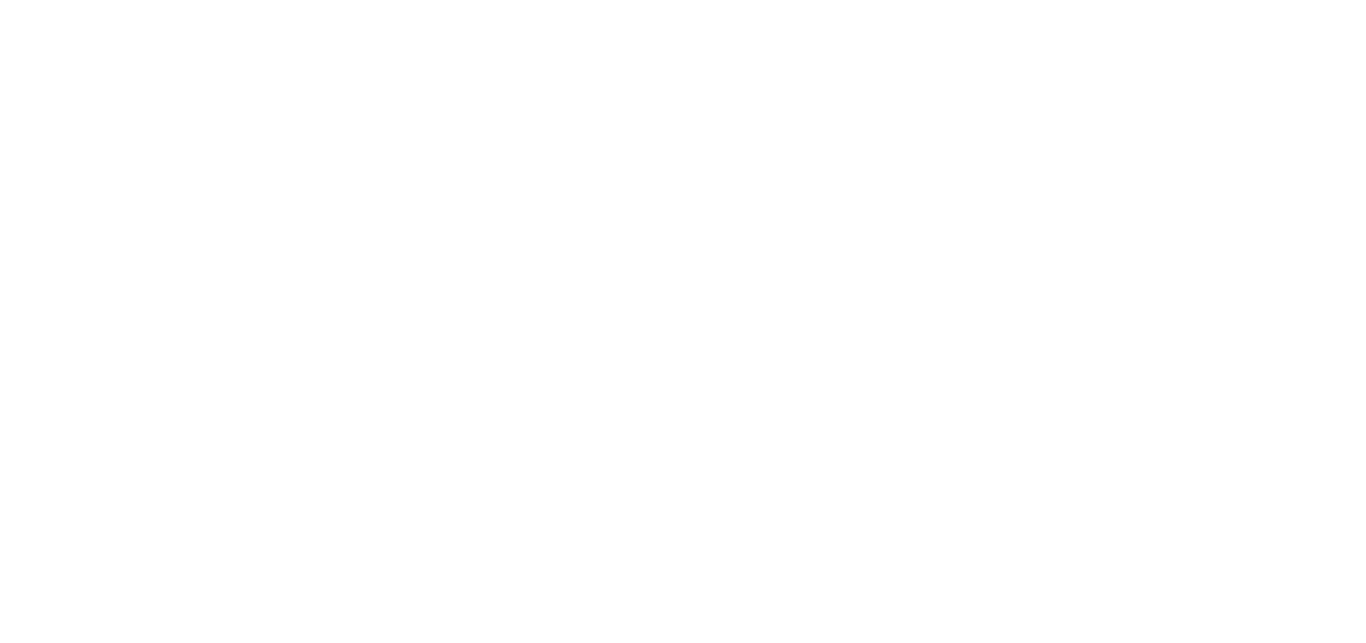 scroll, scrollTop: 0, scrollLeft: 0, axis: both 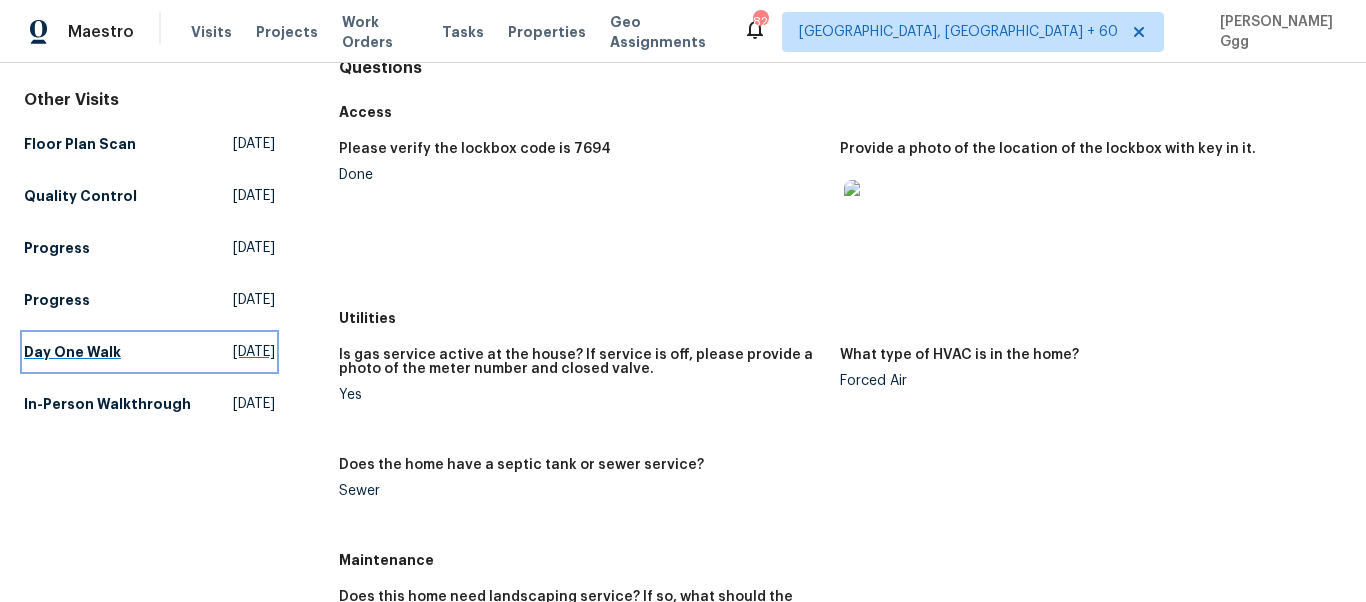 click on "Day One Walk" at bounding box center [72, 352] 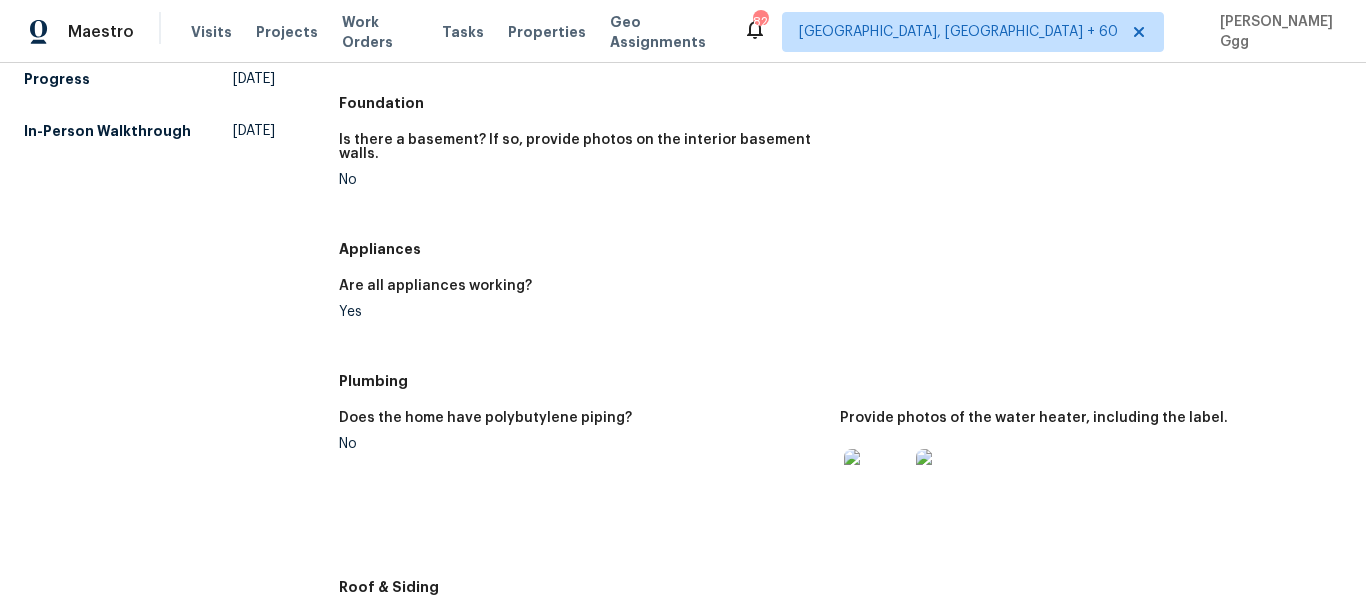 scroll, scrollTop: 580, scrollLeft: 0, axis: vertical 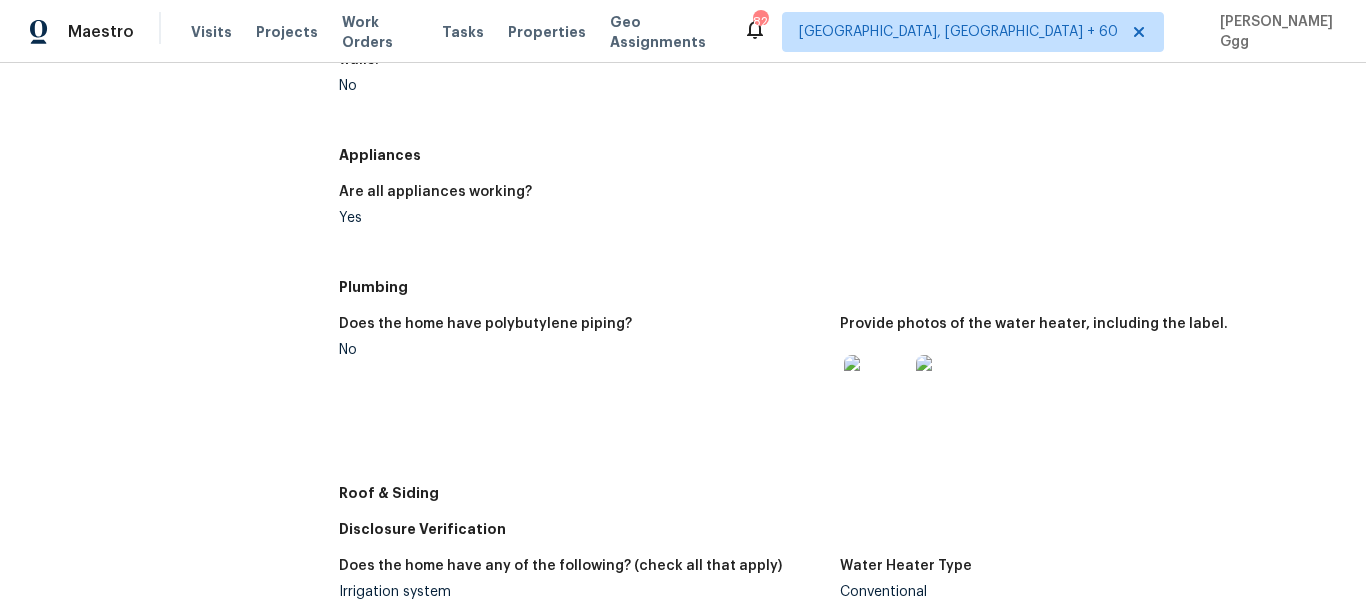 click at bounding box center (876, 387) 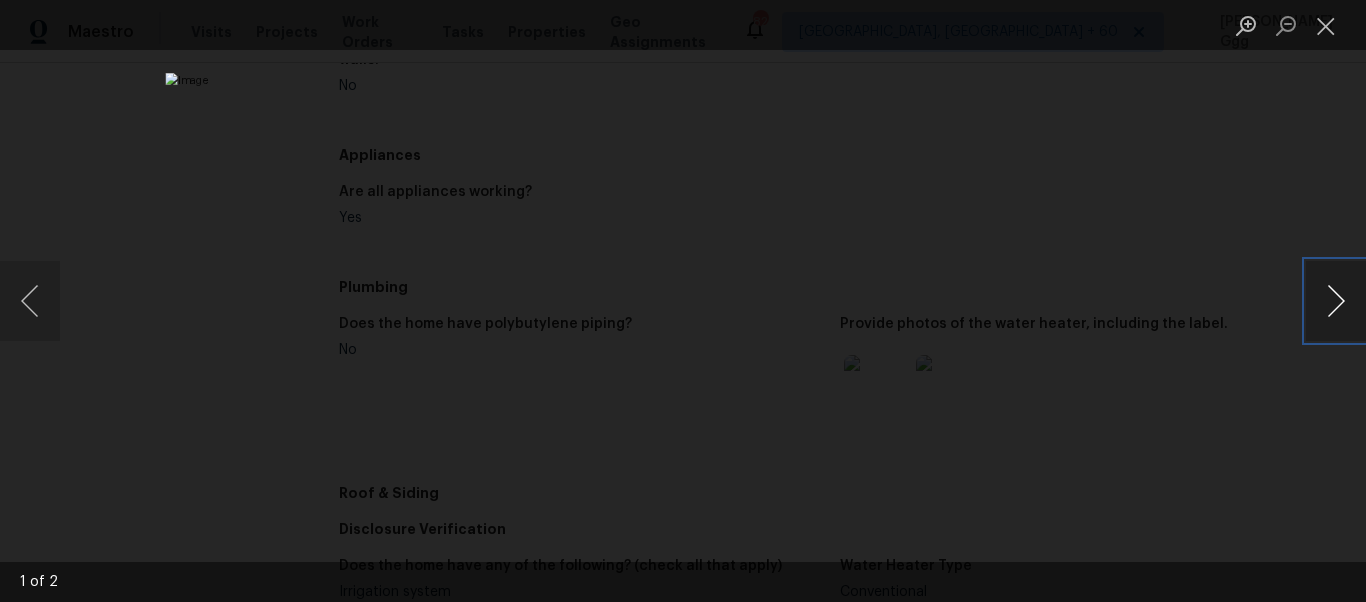 click at bounding box center (1336, 301) 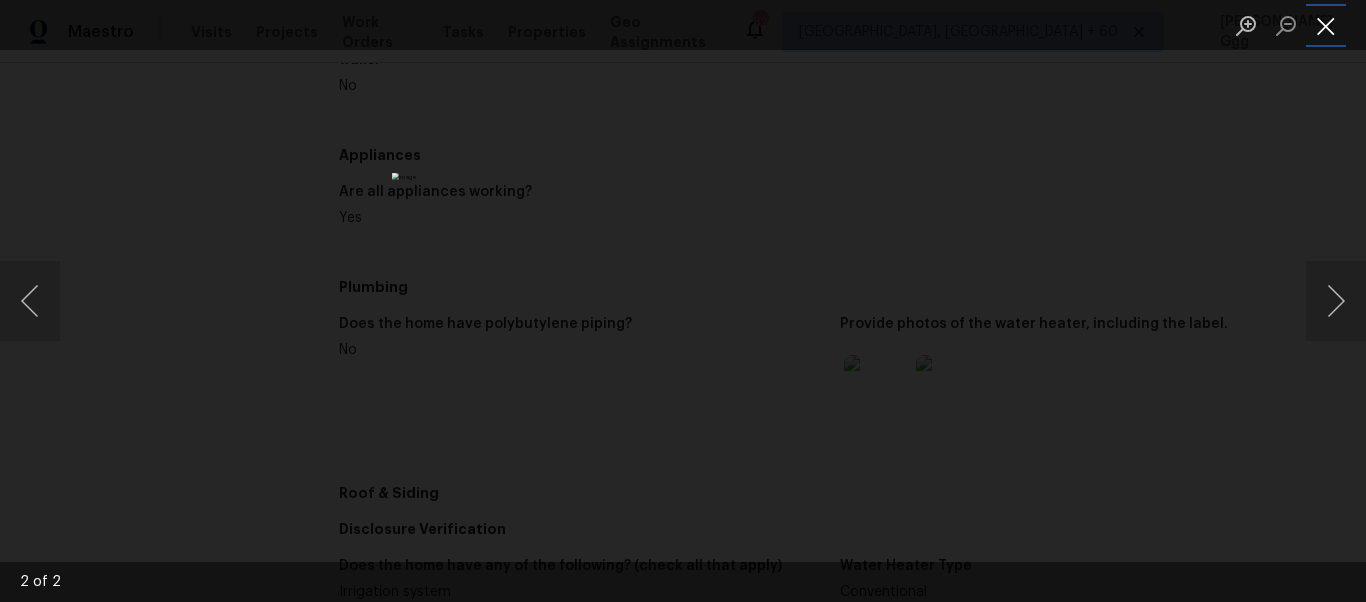 click at bounding box center (1326, 25) 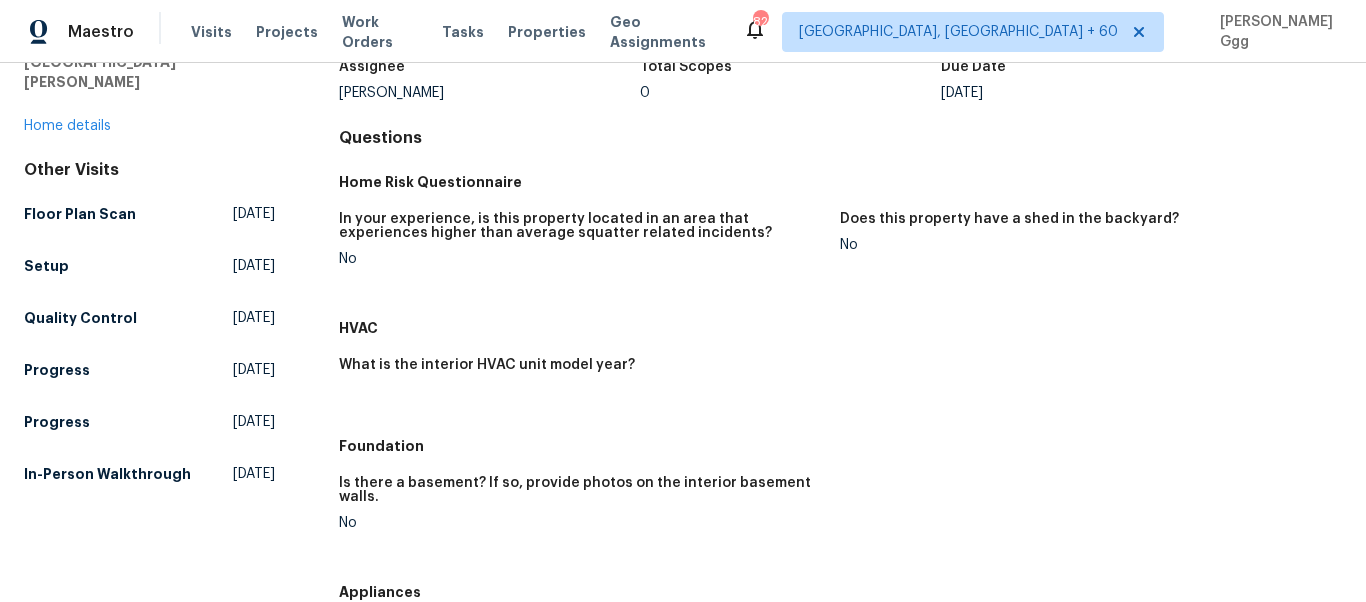 scroll, scrollTop: 76, scrollLeft: 0, axis: vertical 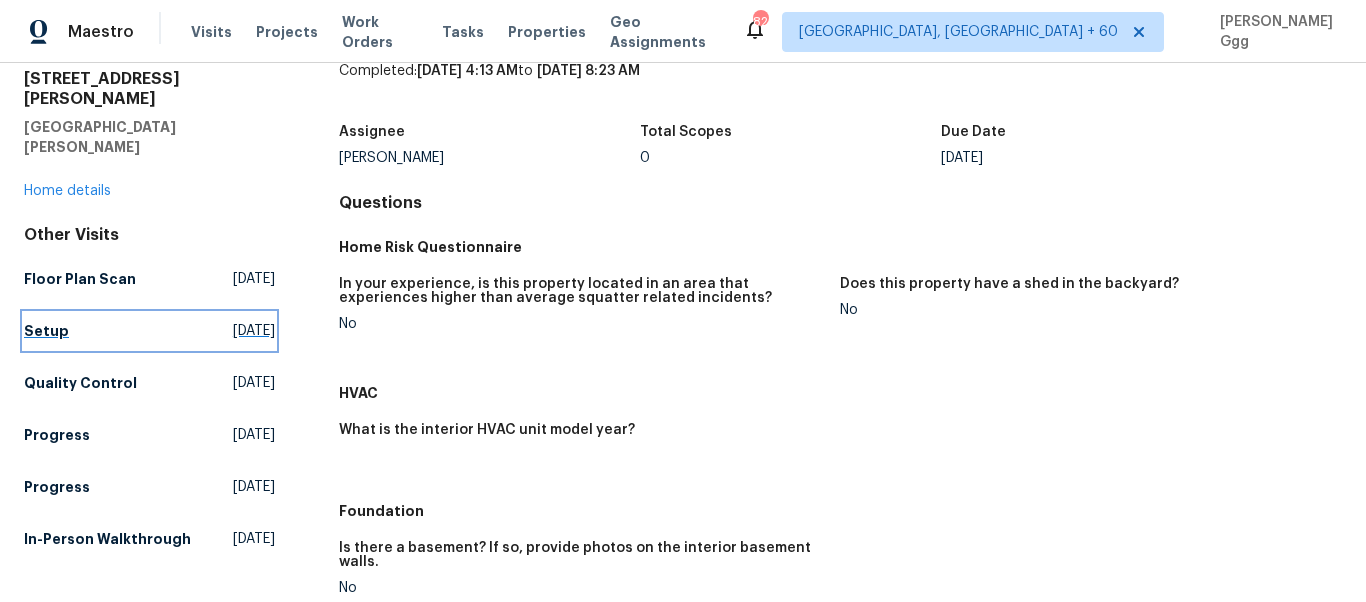 click on "Setup [DATE]" at bounding box center (149, 331) 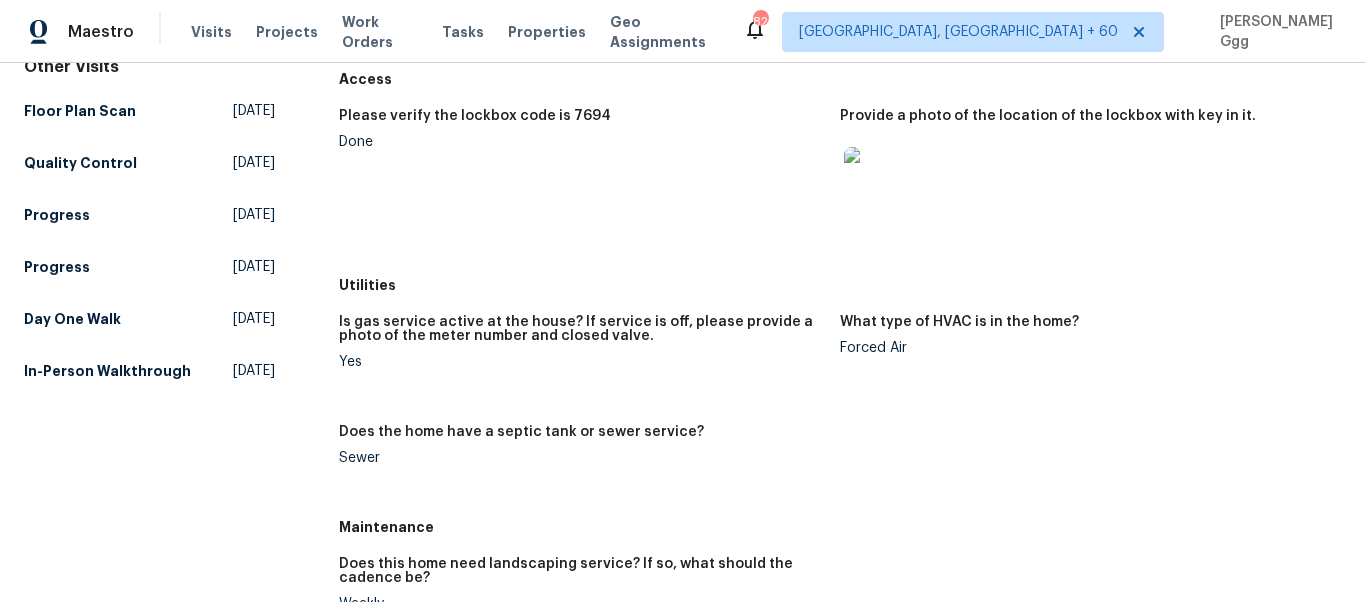 scroll, scrollTop: 248, scrollLeft: 0, axis: vertical 